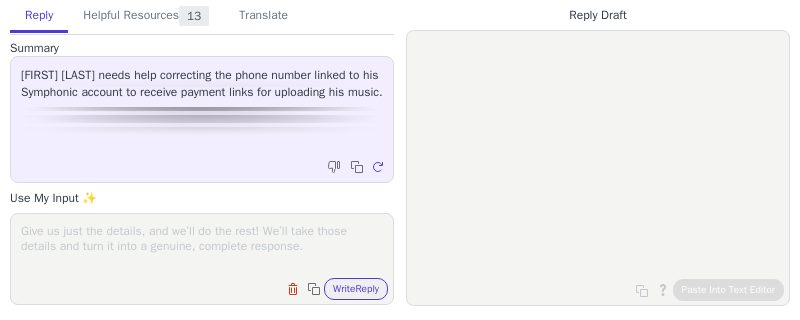 scroll, scrollTop: 0, scrollLeft: 0, axis: both 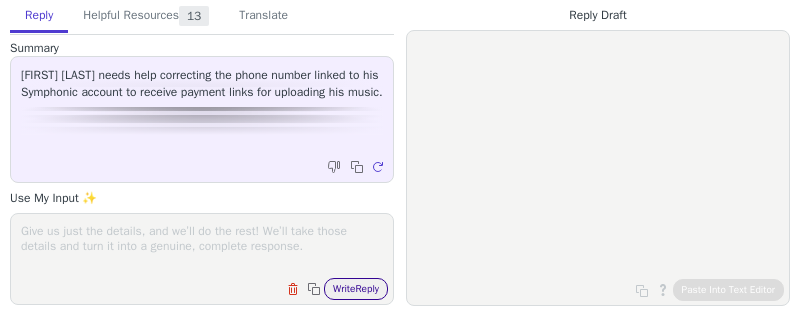 click on "Write  Reply" at bounding box center [356, 289] 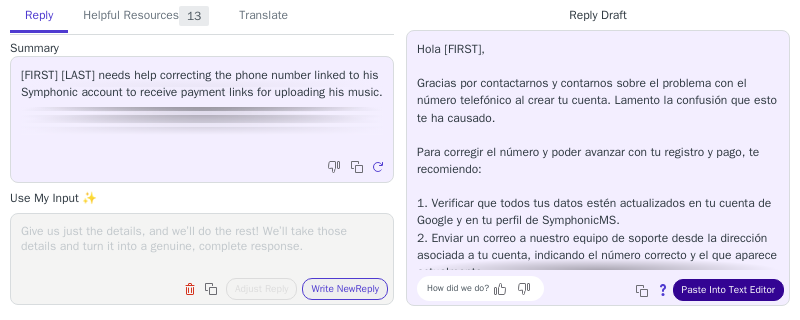 click on "Paste Into Text Editor" at bounding box center [728, 290] 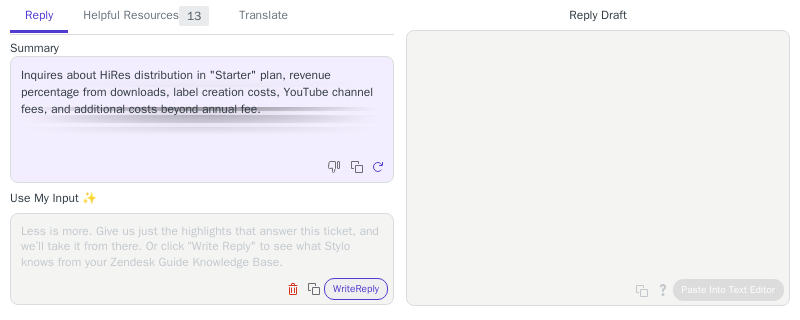 scroll, scrollTop: 0, scrollLeft: 0, axis: both 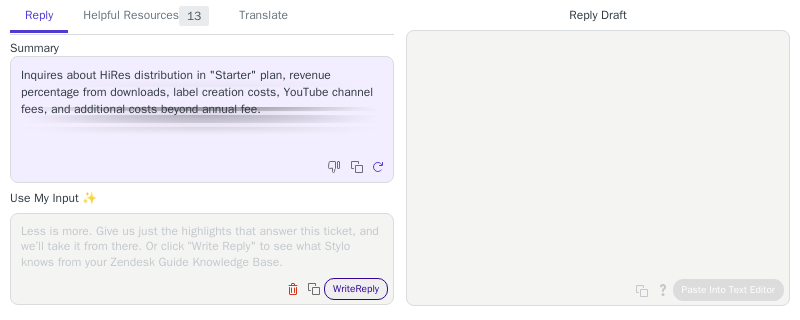 click on "Write  Reply" at bounding box center (356, 289) 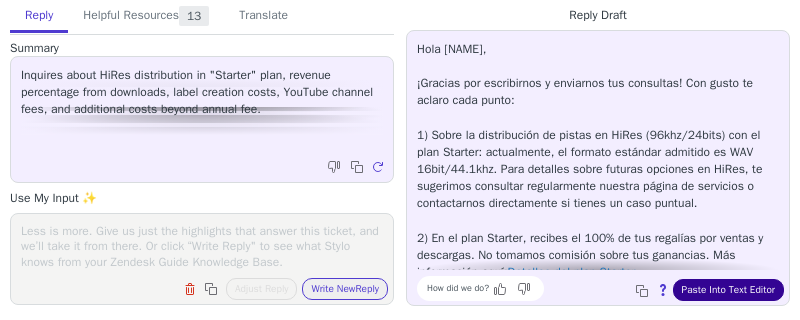 click on "Paste Into Text Editor" at bounding box center (728, 290) 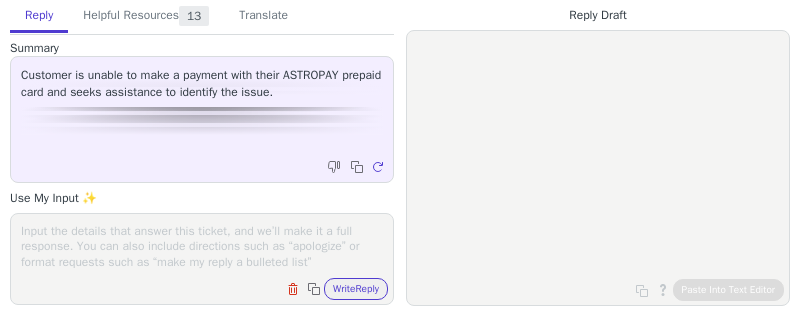 scroll, scrollTop: 0, scrollLeft: 0, axis: both 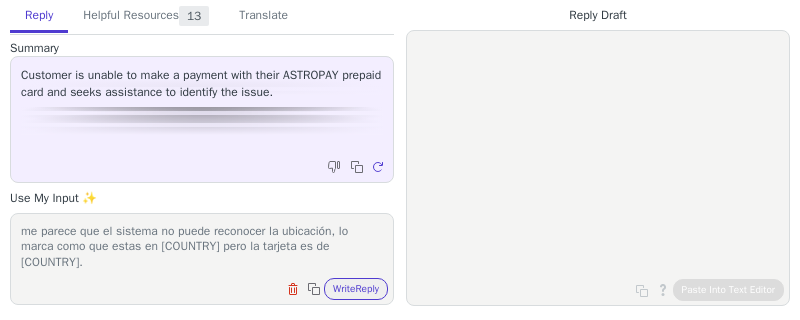 click on "me parece que el sistema no puede reconocer la ubicación, lo marca como que estas en [COUNTRY] pero la tarjeta es de [COUNTRY]." at bounding box center [202, 246] 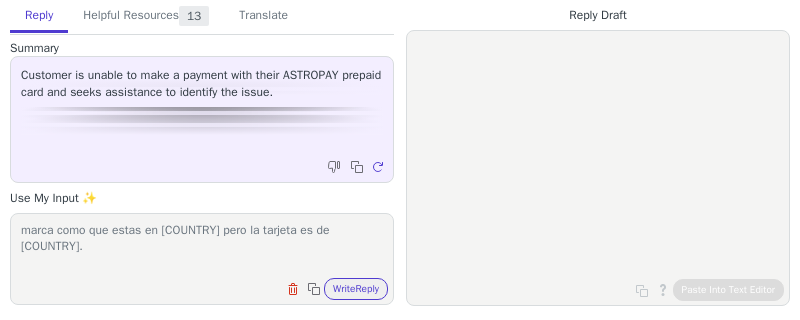 scroll, scrollTop: 31, scrollLeft: 0, axis: vertical 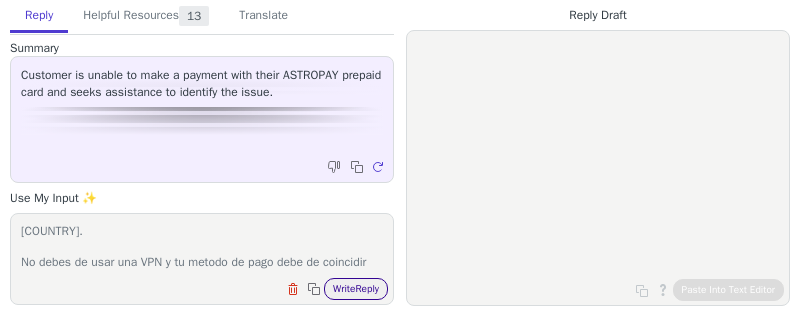 type on "me parece que el sistema no puede reconocer la ubicación, lo marca como que estas en [COUNTRY] pero la tarjeta es de [COUNTRY].
No debes de usar una VPN y tu metodo de pago debe de coincidir con tu ubicación" 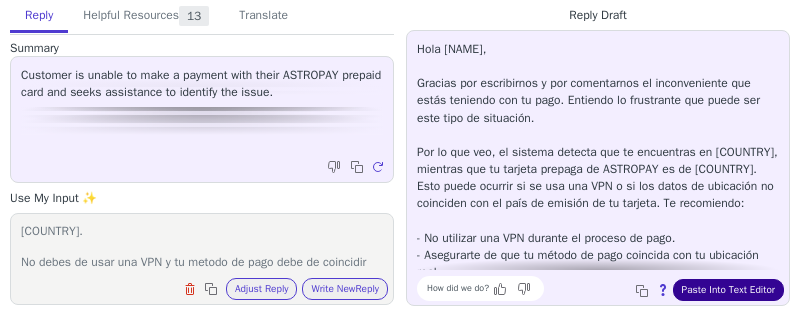 click on "Paste Into Text Editor" at bounding box center [728, 290] 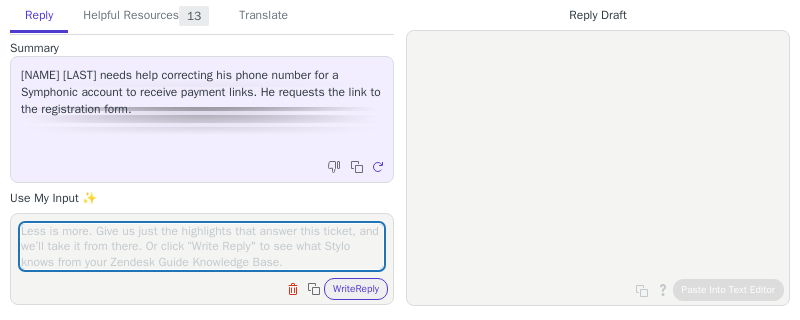 scroll, scrollTop: 0, scrollLeft: 0, axis: both 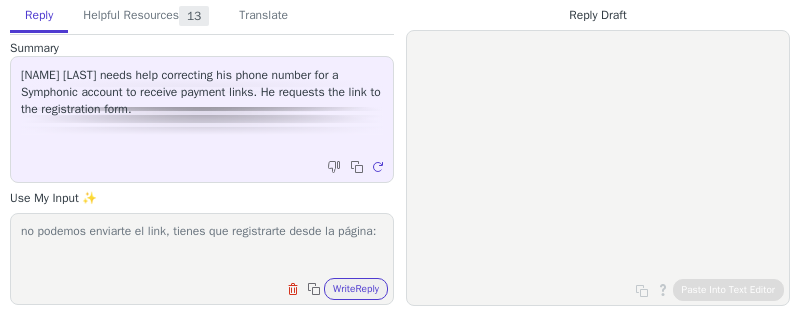 paste on "https://www.symphonicms.com/starterplan/begin" 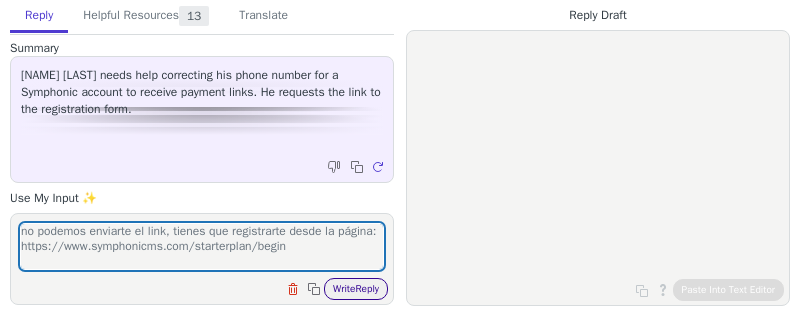 click on "Write  Reply" at bounding box center [356, 289] 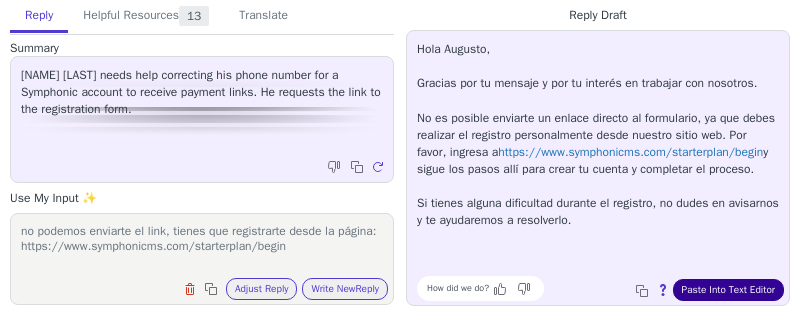 click on "Paste Into Text Editor" at bounding box center [728, 290] 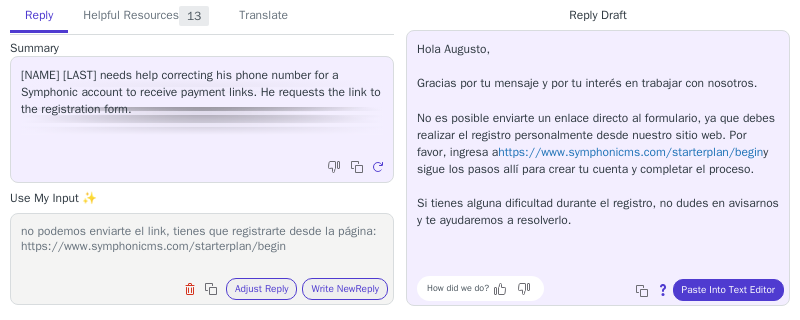 drag, startPoint x: 371, startPoint y: 249, endPoint x: 370, endPoint y: 180, distance: 69.00725 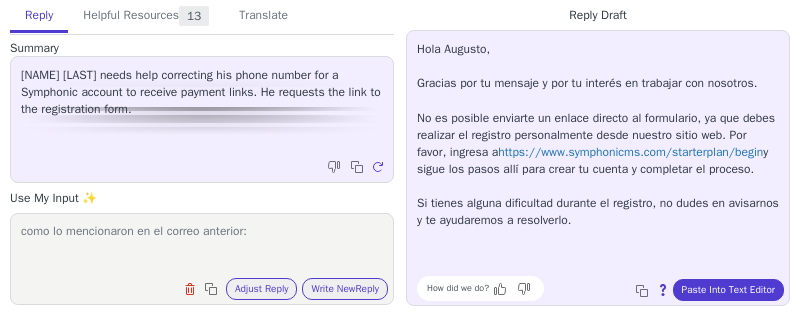 paste on "Thank you for your inquiry. At this time, we cannot move forward with the application for these platforms as Symphonic and Beatport/Traxsource are selective when reviewing content for delivery to these DSPs. We apologize for the inconvenience here and appreciate your understanding.
Beatport is currently not accepting any Starter accounts. We plan to have this changed by August 1st. Please reach back out then.
Thanks," 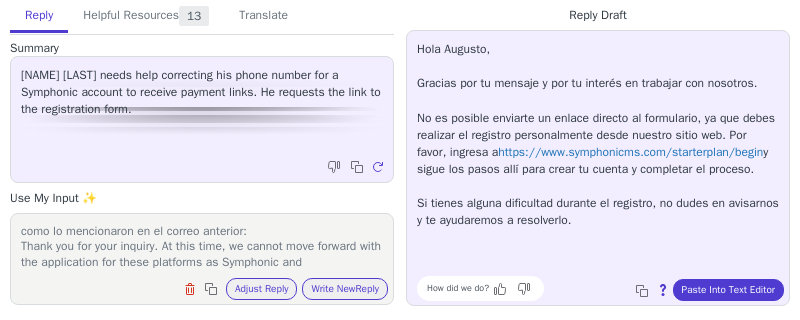 scroll, scrollTop: 108, scrollLeft: 0, axis: vertical 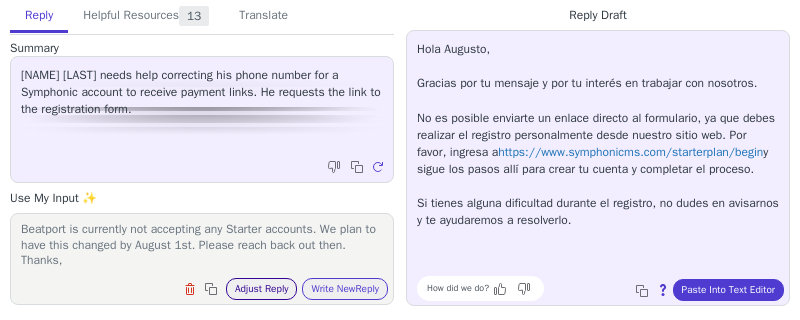 type on "como lo mencionaron en el correo anterior:
Thank you for your inquiry. At this time, we cannot move forward with the application for these platforms as Symphonic and Beatport/Traxsource are selective when reviewing content for delivery to these DSPs. We apologize for the inconvenience here and appreciate your understanding.
Beatport is currently not accepting any Starter accounts. We plan to have this changed by August 1st. Please reach back out then.
Thanks," 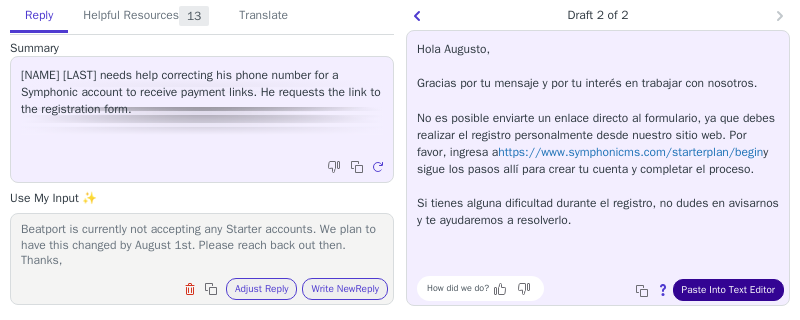 click on "Paste Into Text Editor" at bounding box center [728, 290] 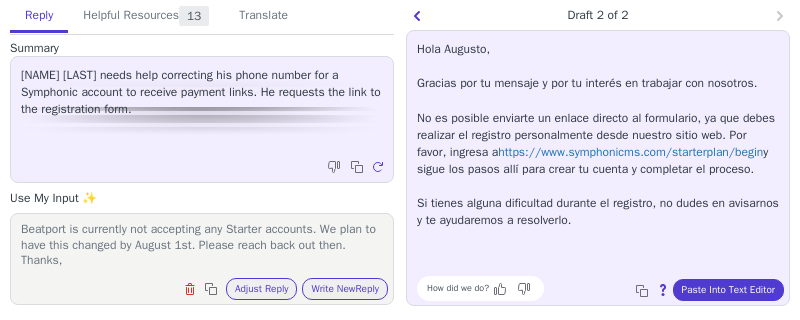 scroll, scrollTop: 0, scrollLeft: 0, axis: both 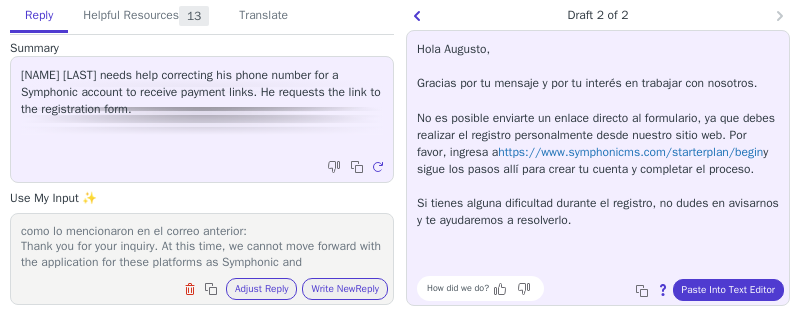 drag, startPoint x: 115, startPoint y: 267, endPoint x: 128, endPoint y: 107, distance: 160.52725 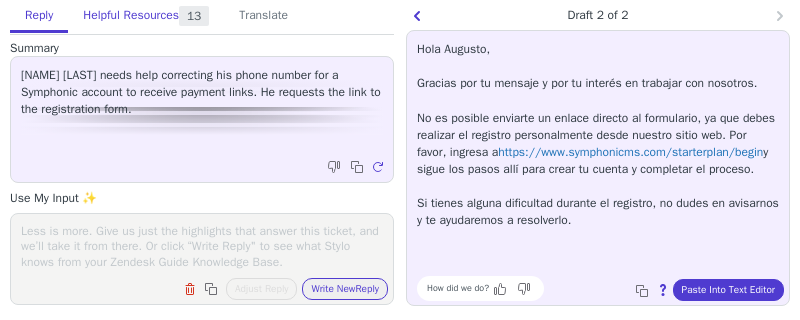 type 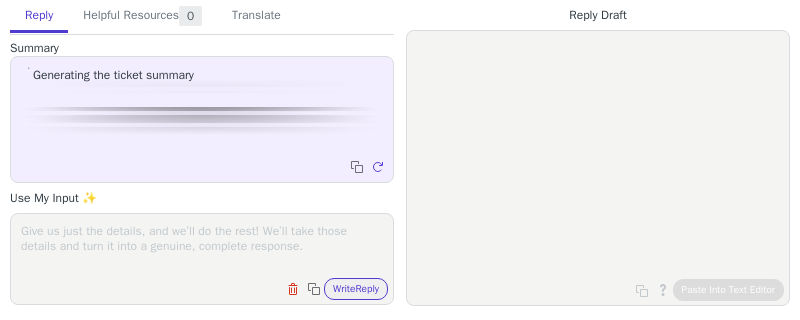 scroll, scrollTop: 0, scrollLeft: 0, axis: both 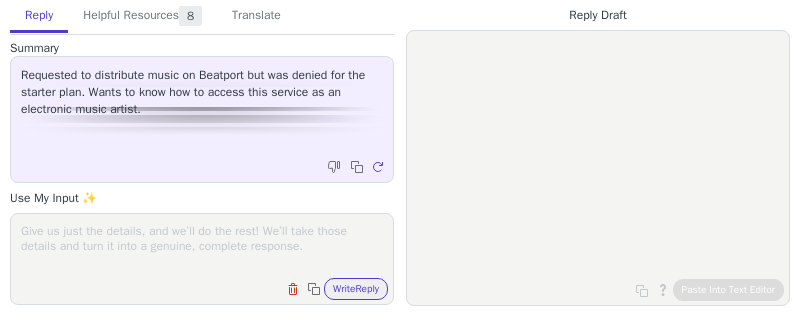 paste on "como lo mencionaron en el correo anterior:
Thank you for your inquiry. At this time, we cannot move forward with the application for these platforms as Symphonic and Beatport/Traxsource are selective when reviewing content for delivery to these DSPs. We apologize for the inconvenience here and appreciate your understanding.
Beatport is currently not accepting any Starter accounts. We plan to have this changed by August 1st. Please reach back out then.
Thanks," 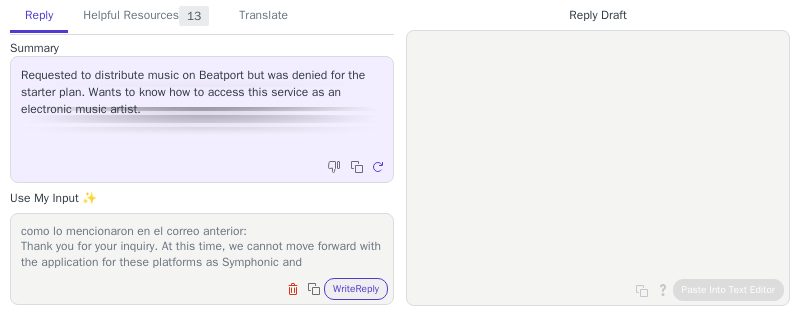 scroll, scrollTop: 108, scrollLeft: 0, axis: vertical 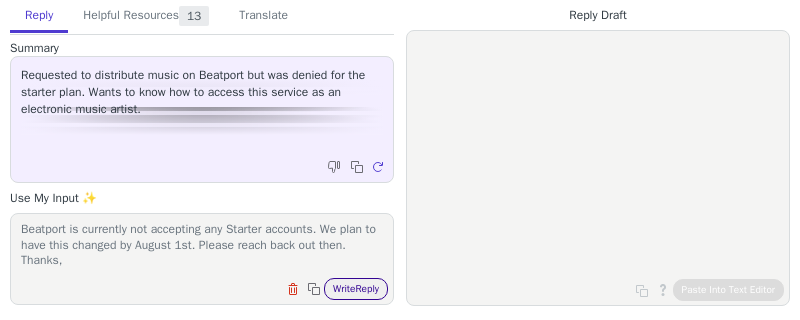 type on "como lo mencionaron en el correo anterior:
Thank you for your inquiry. At this time, we cannot move forward with the application for these platforms as Symphonic and Beatport/Traxsource are selective when reviewing content for delivery to these DSPs. We apologize for the inconvenience here and appreciate your understanding.
Beatport is currently not accepting any Starter accounts. We plan to have this changed by August 1st. Please reach back out then.
Thanks," 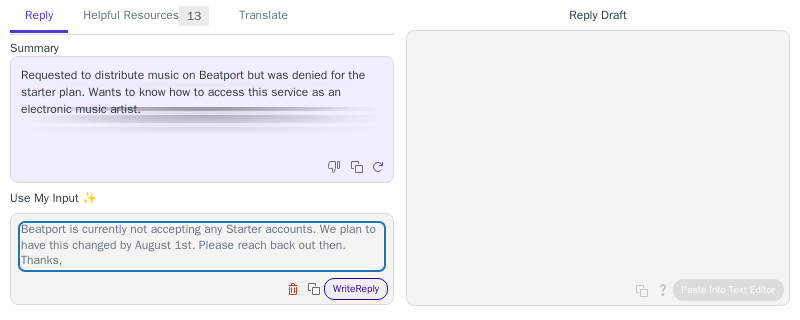 click on "Write  Reply" at bounding box center (356, 289) 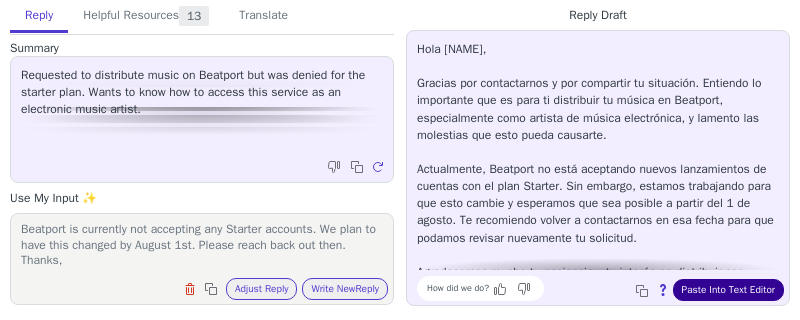 click on "Paste Into Text Editor" at bounding box center (728, 290) 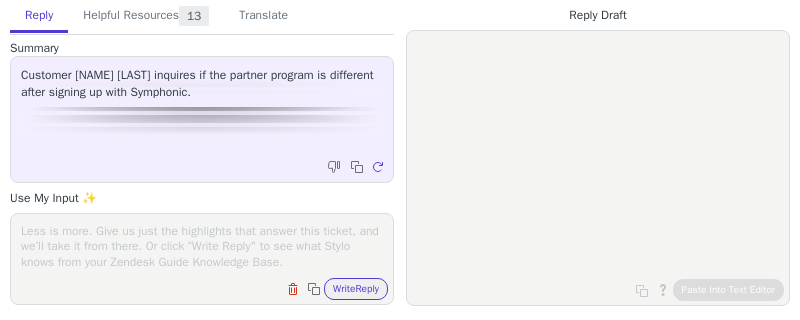 scroll, scrollTop: 0, scrollLeft: 0, axis: both 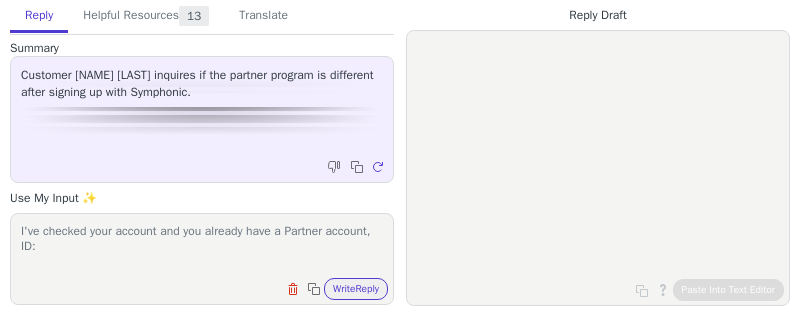 paste on "115698" 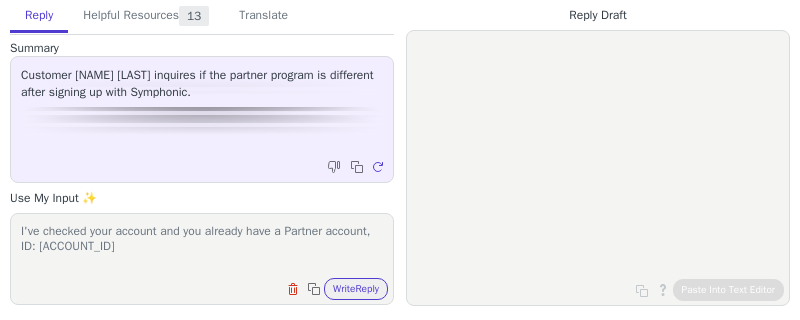 click on "I've checked your account and you already have a Partner account, ID: 115698" at bounding box center (202, 246) 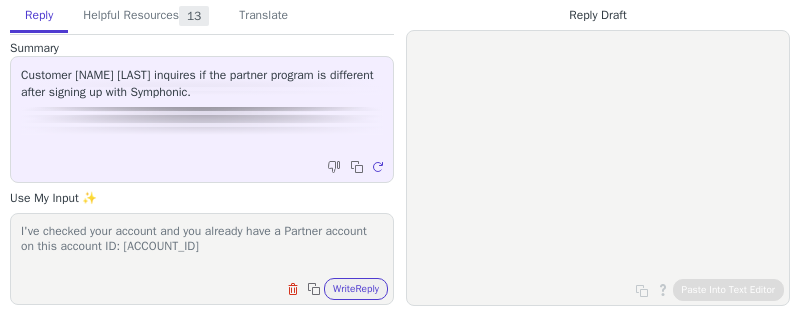 click on "I've checked your account and you already have a Partner account on this account ID: 115698" at bounding box center (202, 246) 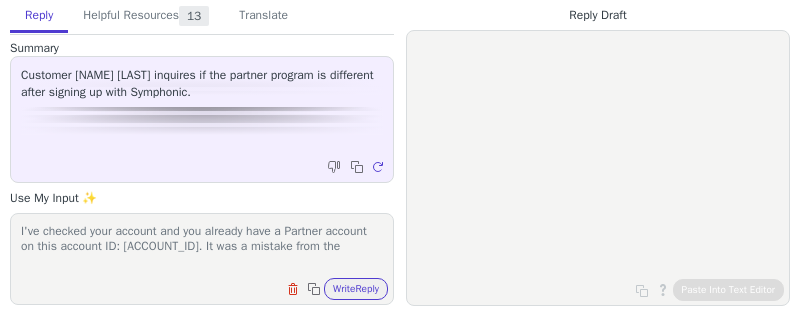 scroll, scrollTop: 0, scrollLeft: 0, axis: both 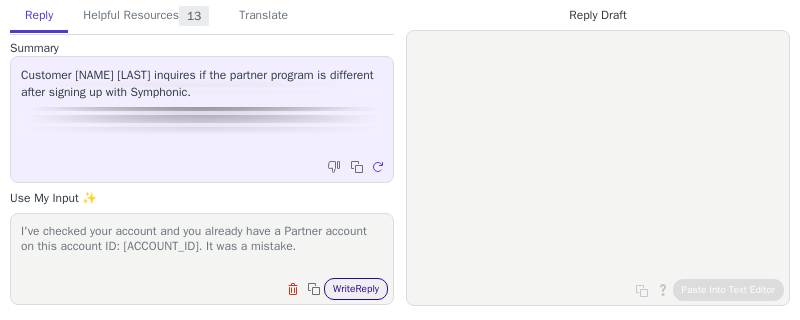 type on "I've checked your account and you already have a Partner account on this account ID: 115698. It was a mistake." 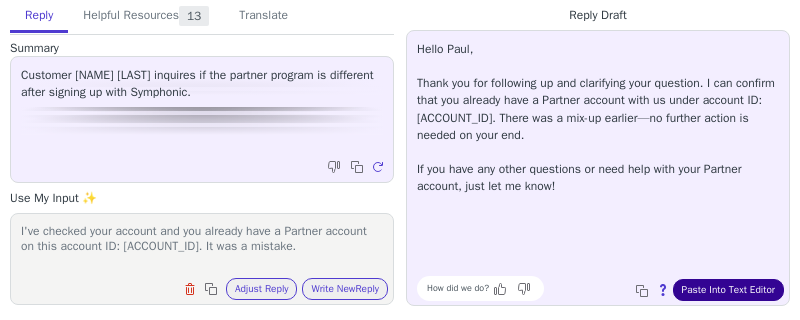 click on "Paste Into Text Editor" at bounding box center (728, 290) 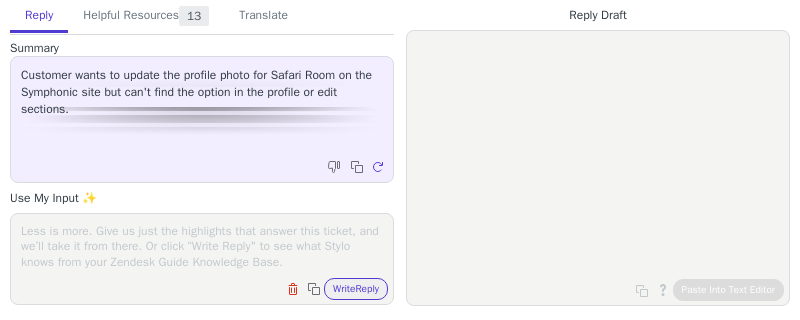 scroll, scrollTop: 0, scrollLeft: 0, axis: both 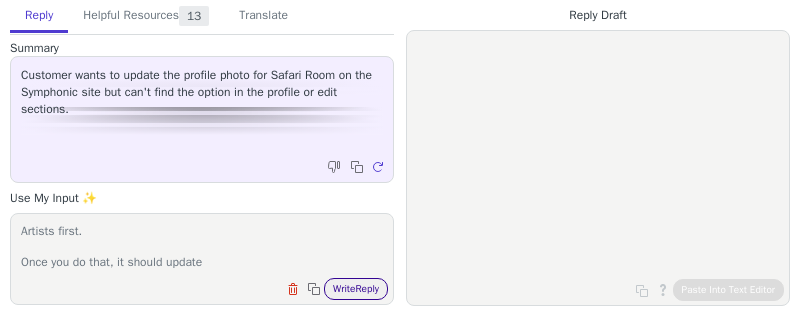 type on "We obtain artists profile pictures directly from Spotify, if you want to update it on our system, you'll need to update it on Spotify For Artists first.
Once you do that, it should update" 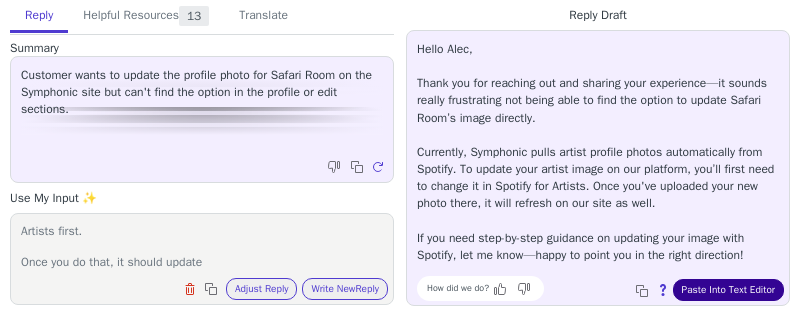 click on "Paste Into Text Editor" at bounding box center (728, 290) 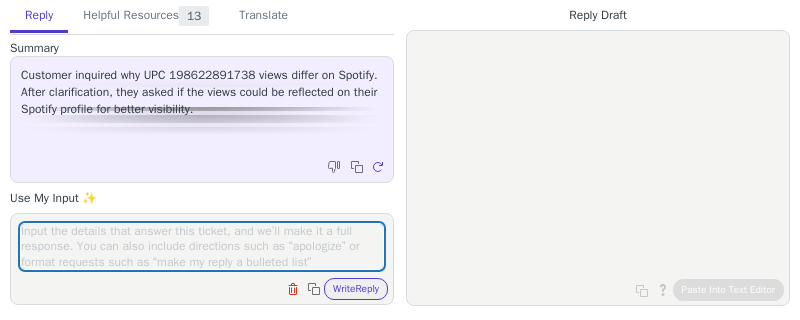 scroll, scrollTop: 0, scrollLeft: 0, axis: both 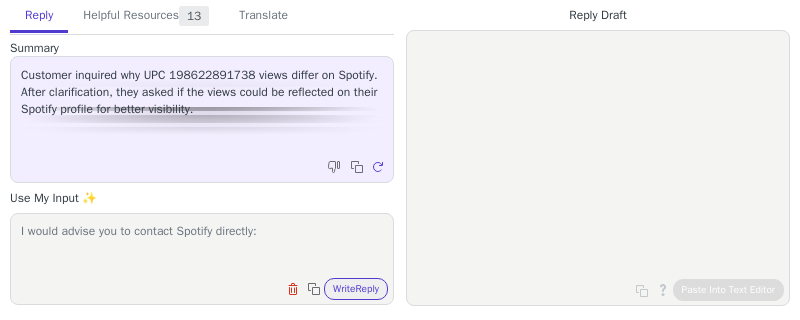 paste on "[URL]" 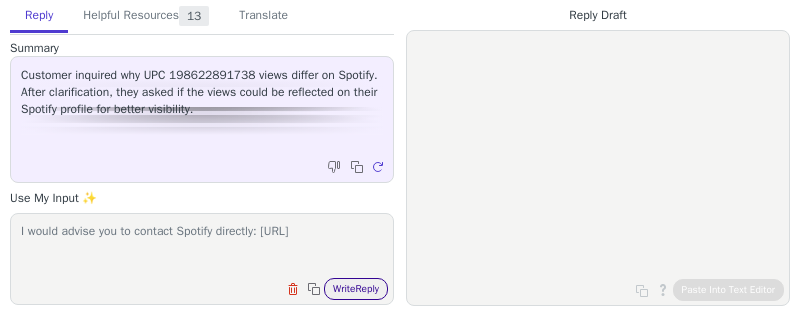 type on "I would advise you to contact Spotify directly: [URL]" 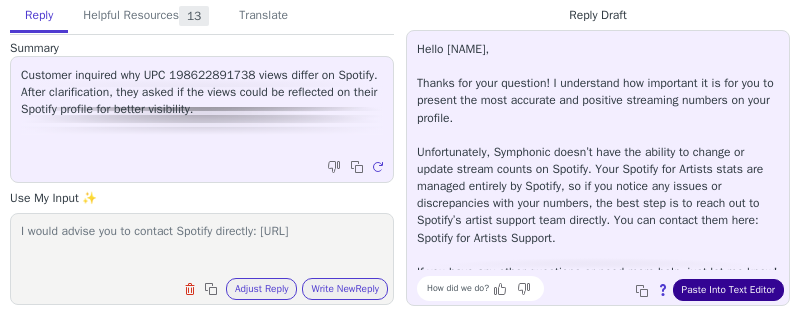 click on "Paste Into Text Editor" at bounding box center (728, 290) 